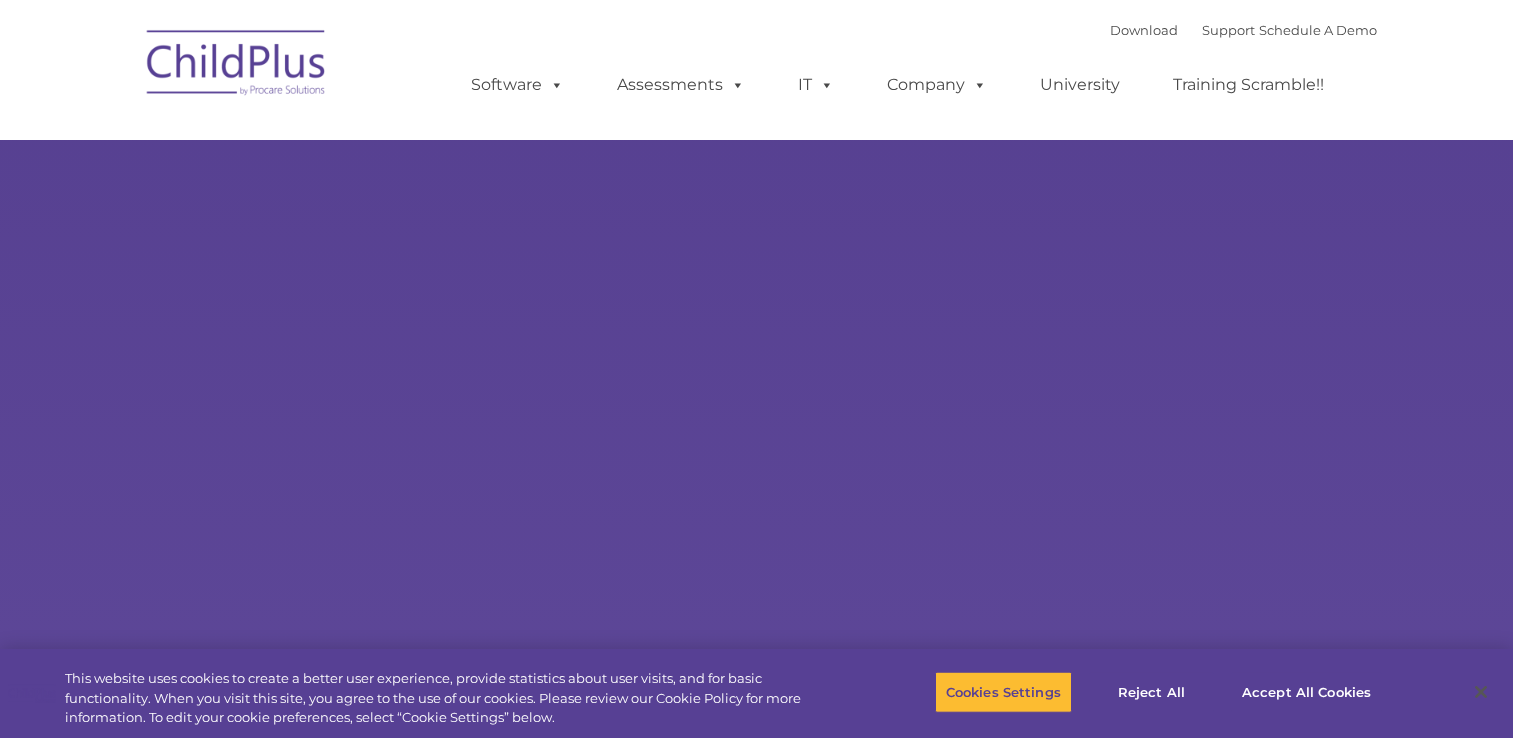 scroll, scrollTop: 0, scrollLeft: 0, axis: both 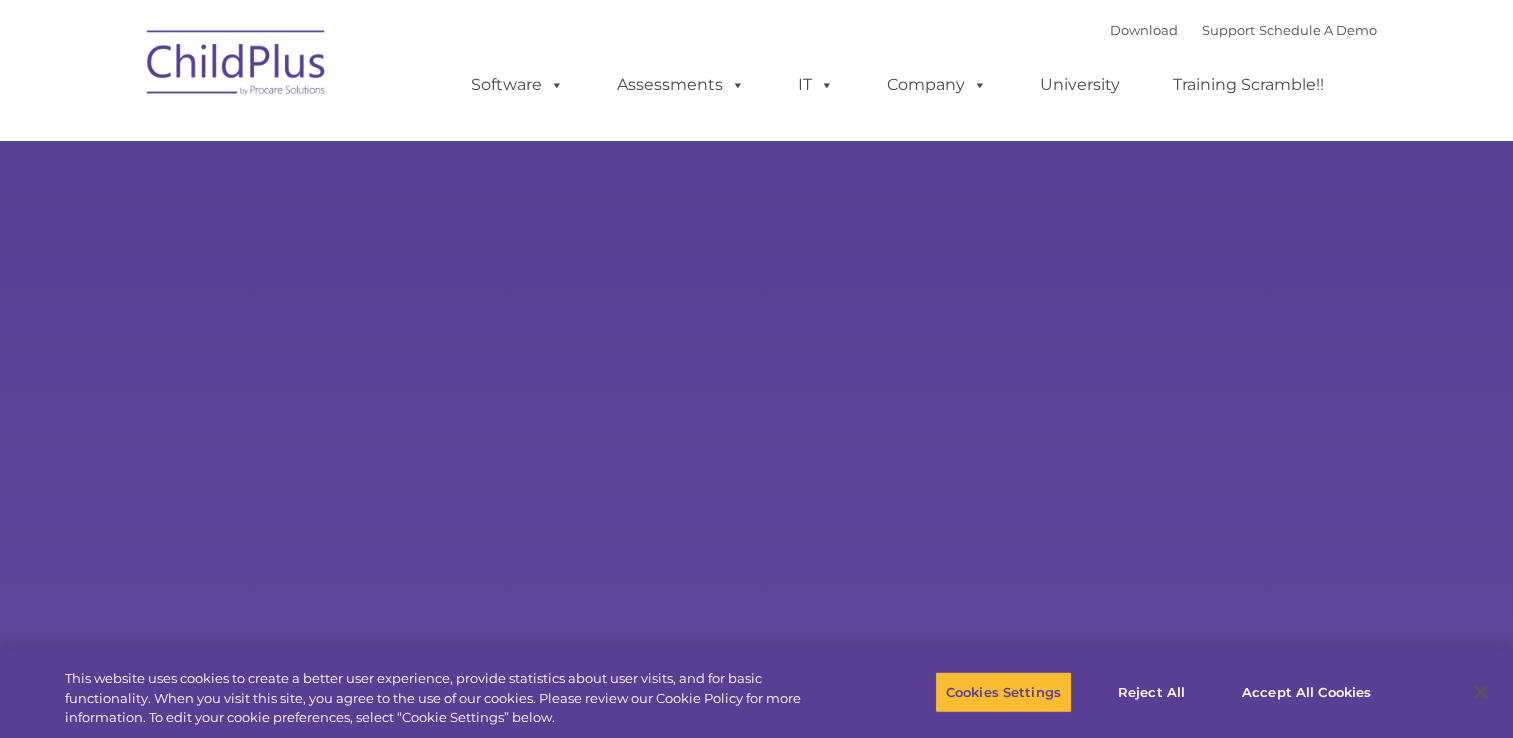 select on "MEDIUM" 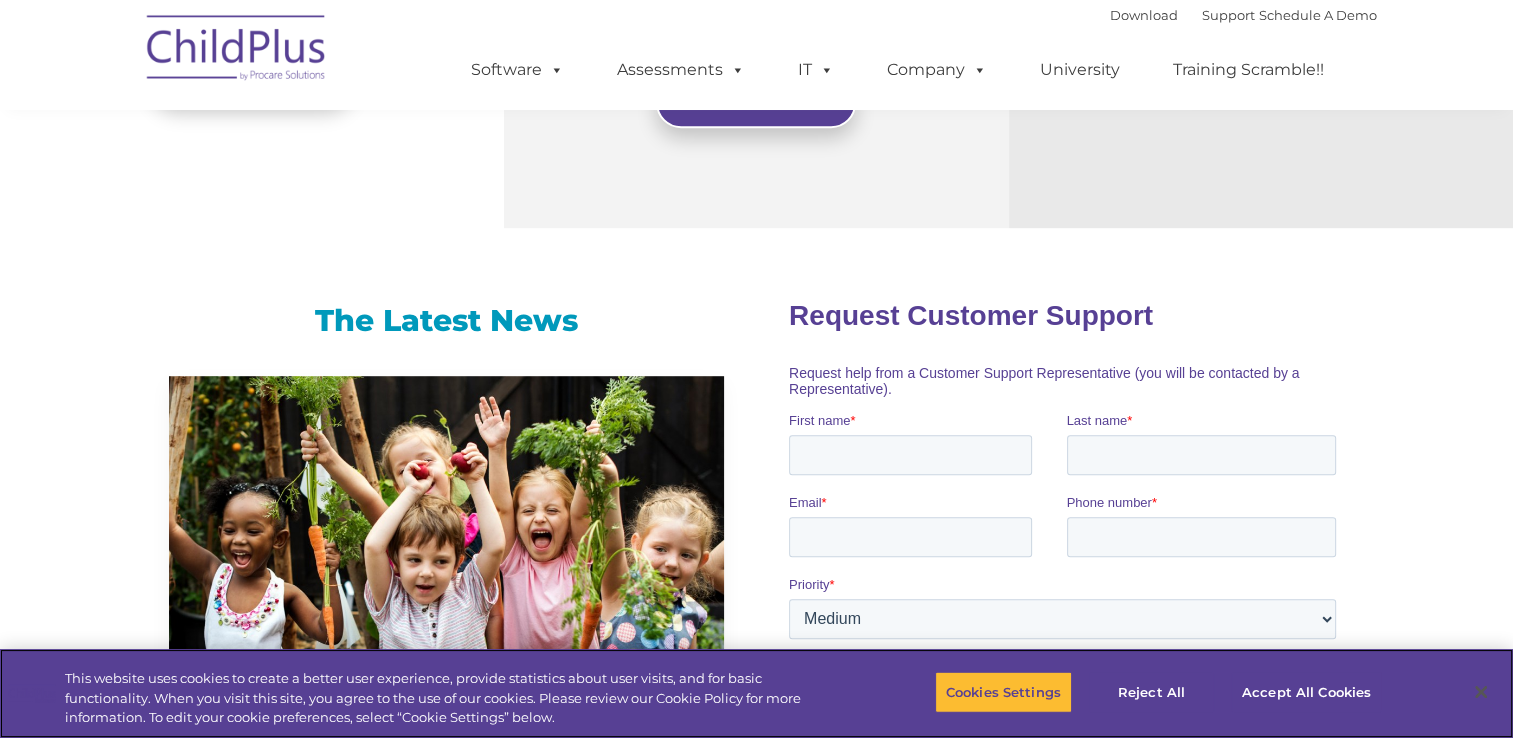 scroll, scrollTop: 1186, scrollLeft: 0, axis: vertical 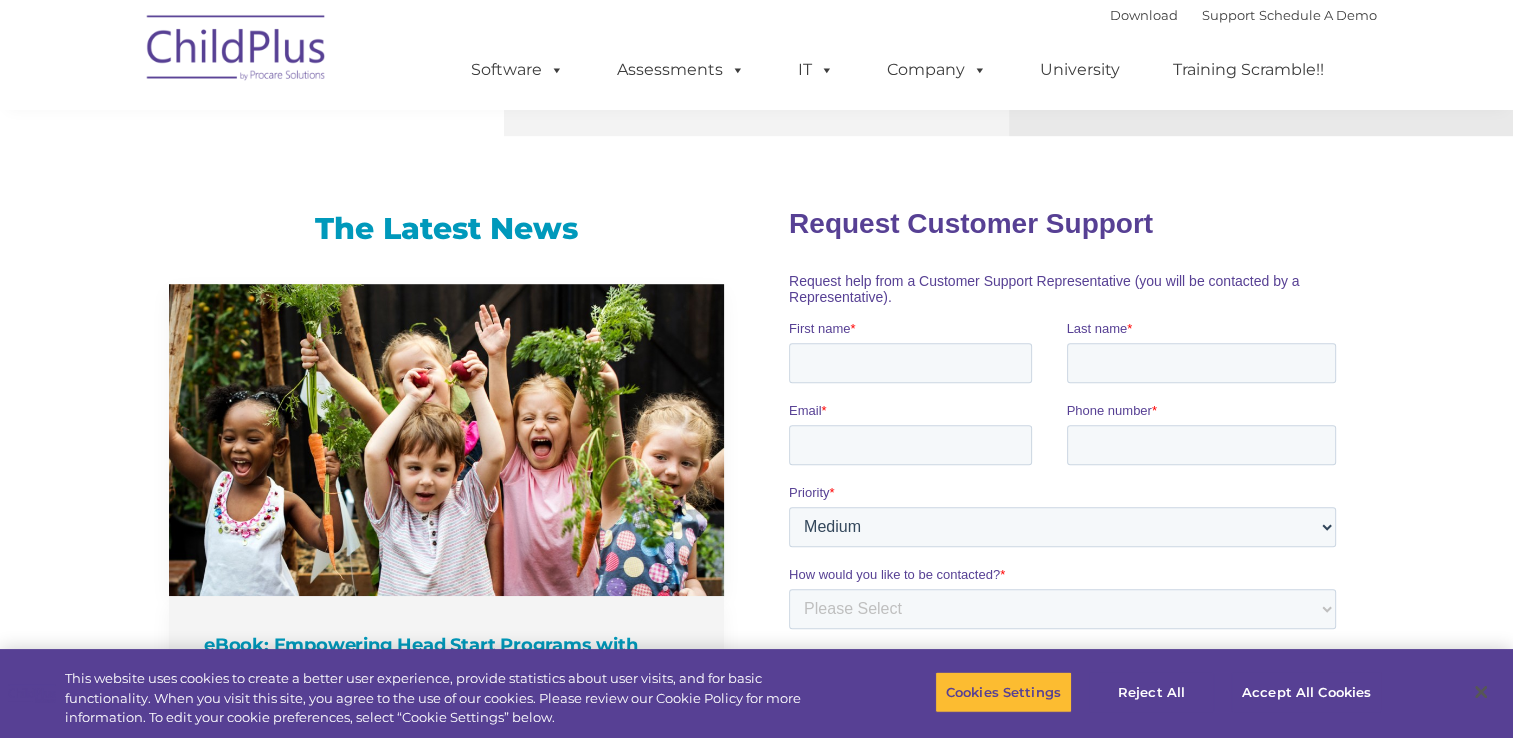 drag, startPoint x: 1473, startPoint y: 417, endPoint x: 1511, endPoint y: 302, distance: 121.11565 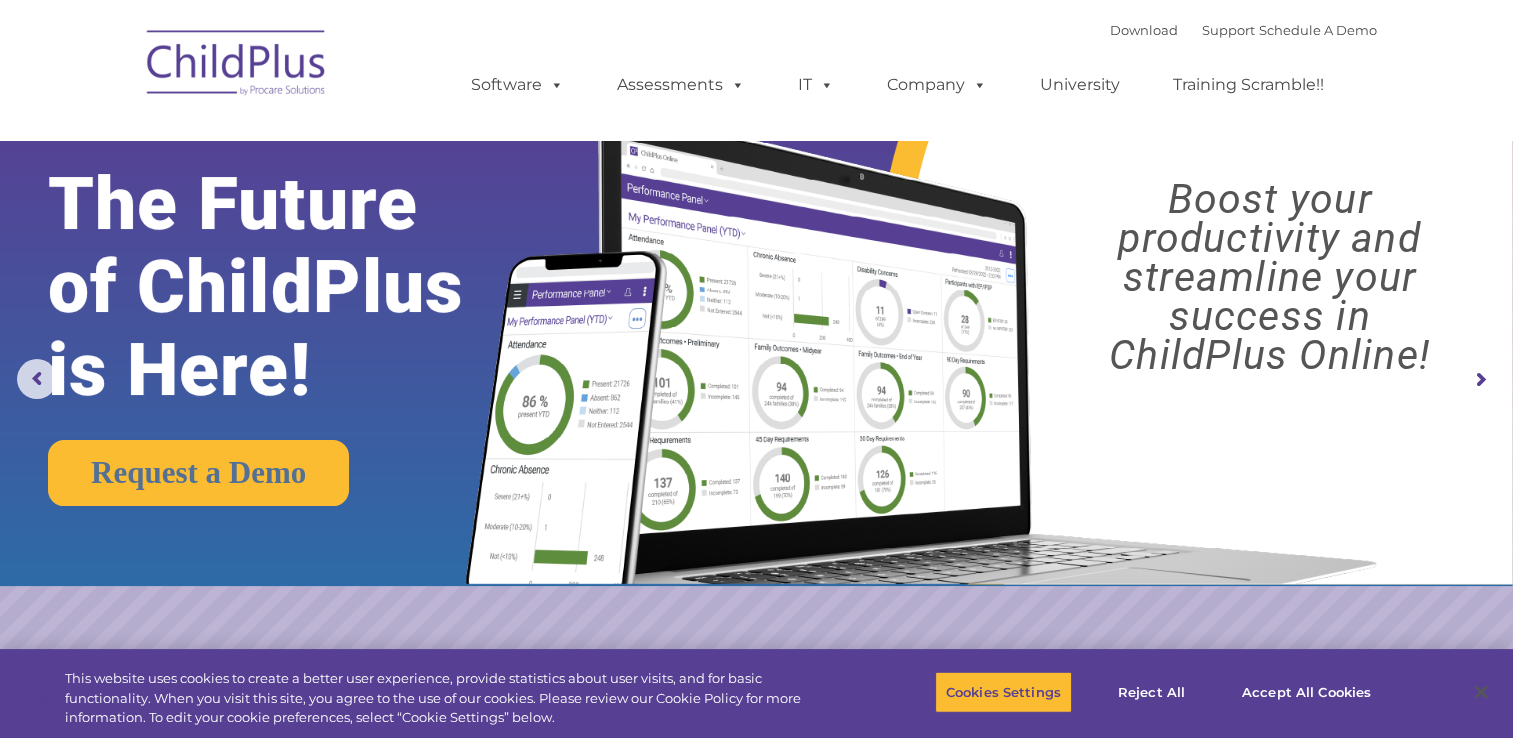 scroll, scrollTop: 0, scrollLeft: 0, axis: both 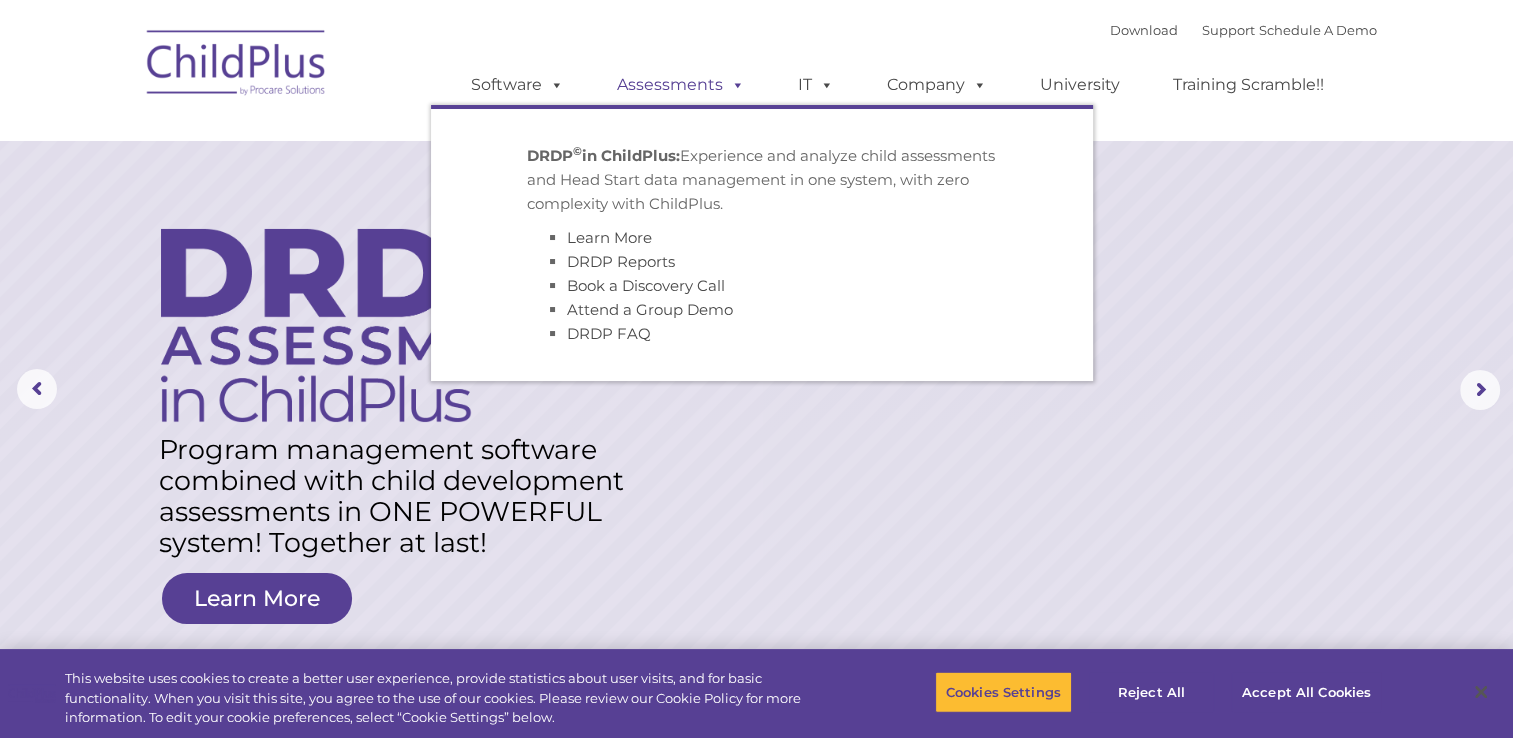 click at bounding box center [734, 84] 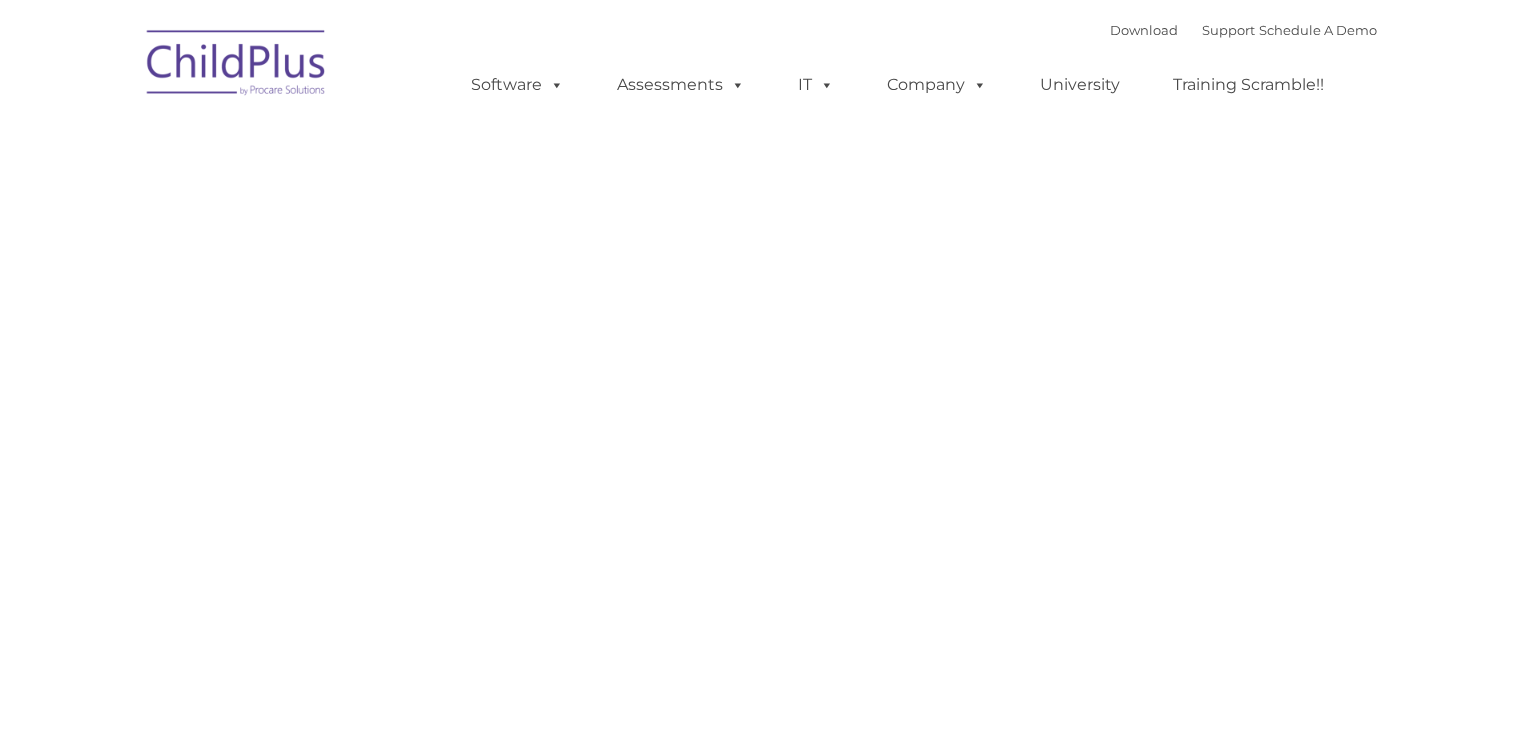 scroll, scrollTop: 0, scrollLeft: 0, axis: both 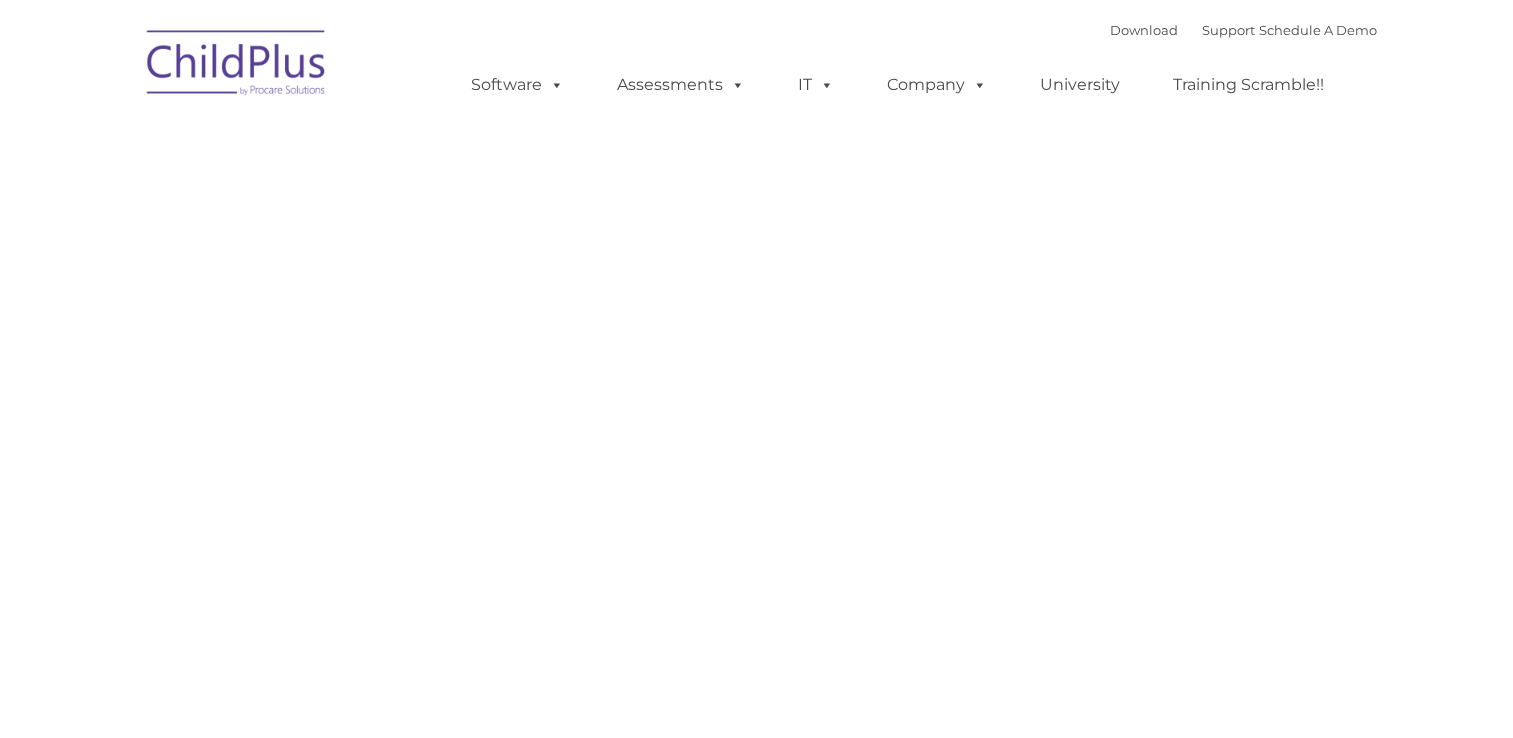 type on "" 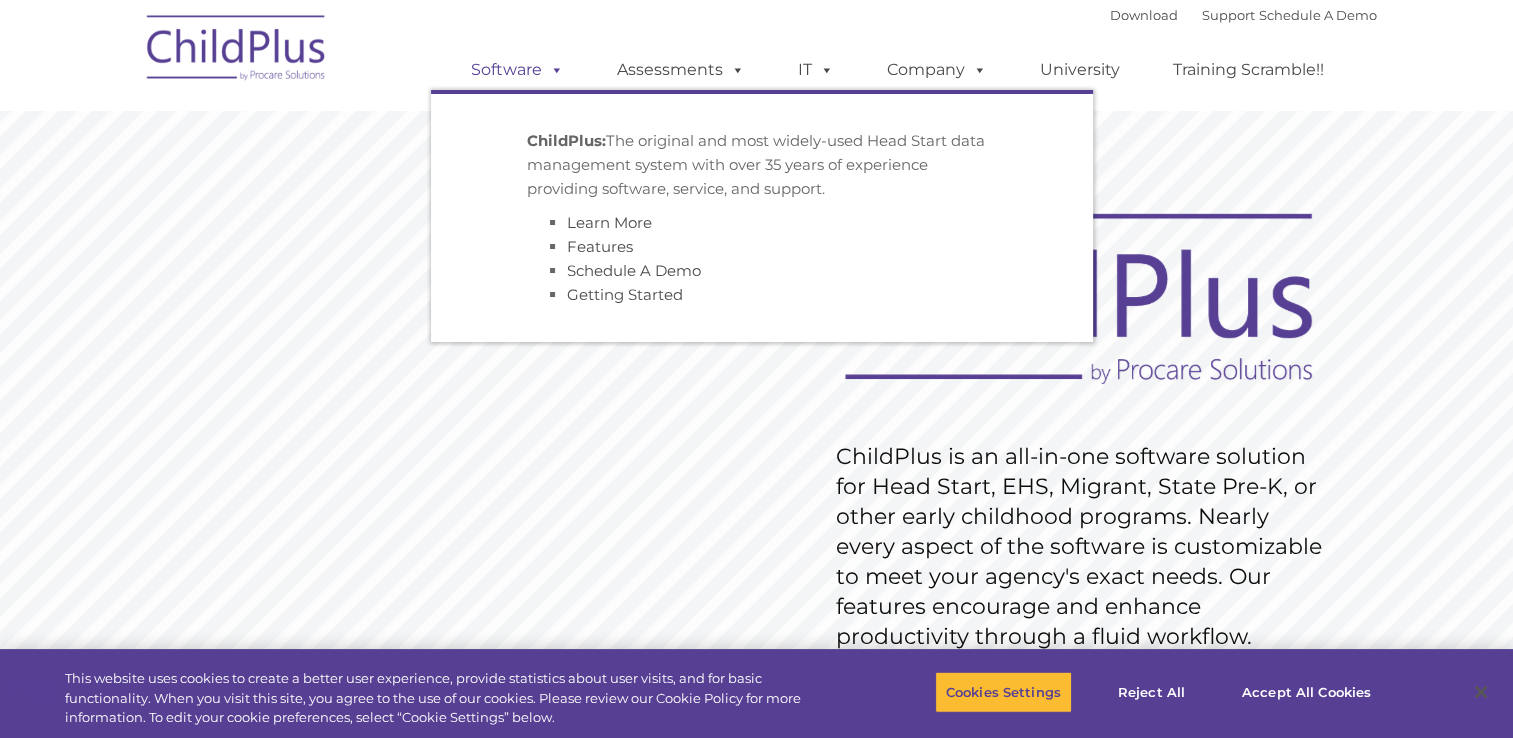click at bounding box center (553, 69) 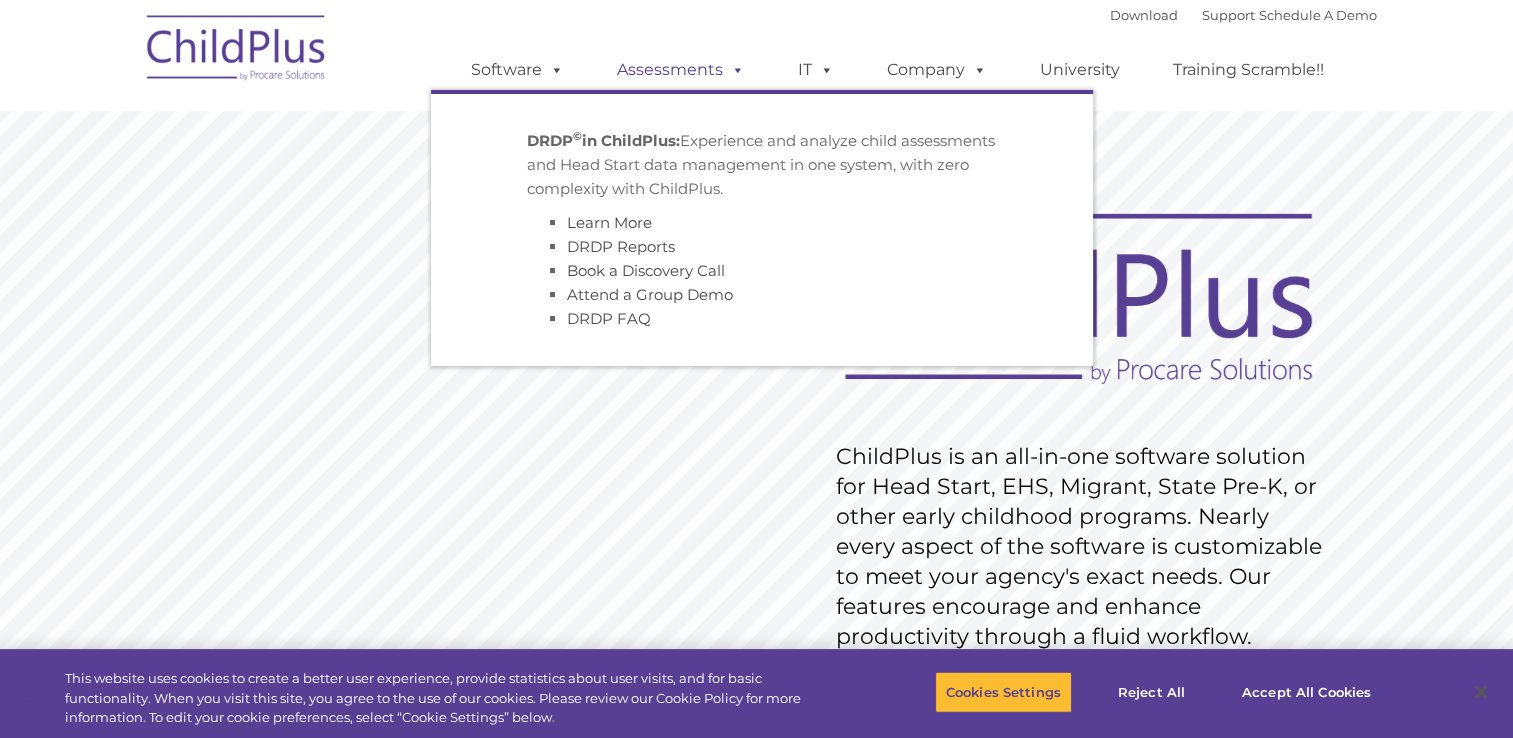 click on "Assessments" at bounding box center (681, 70) 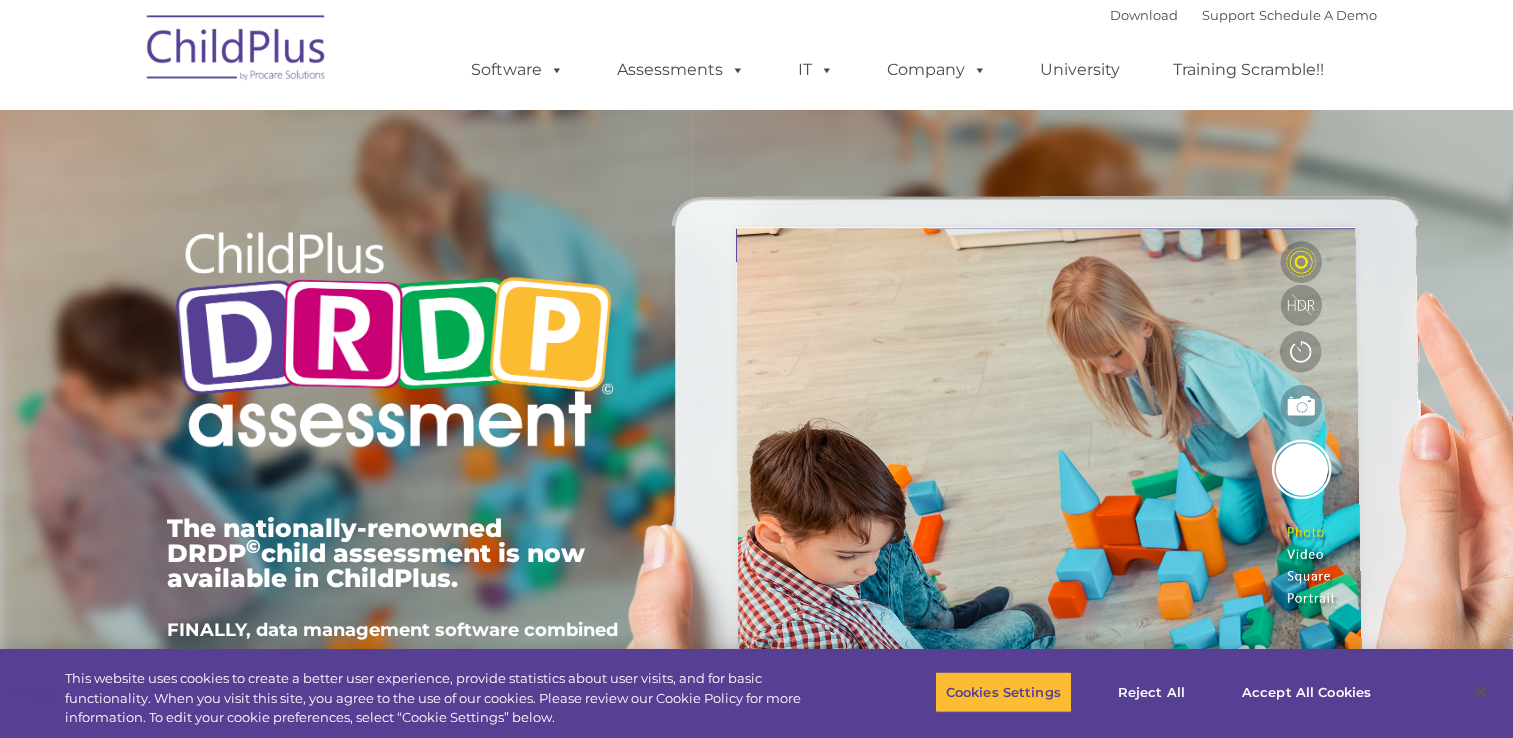 scroll, scrollTop: 0, scrollLeft: 0, axis: both 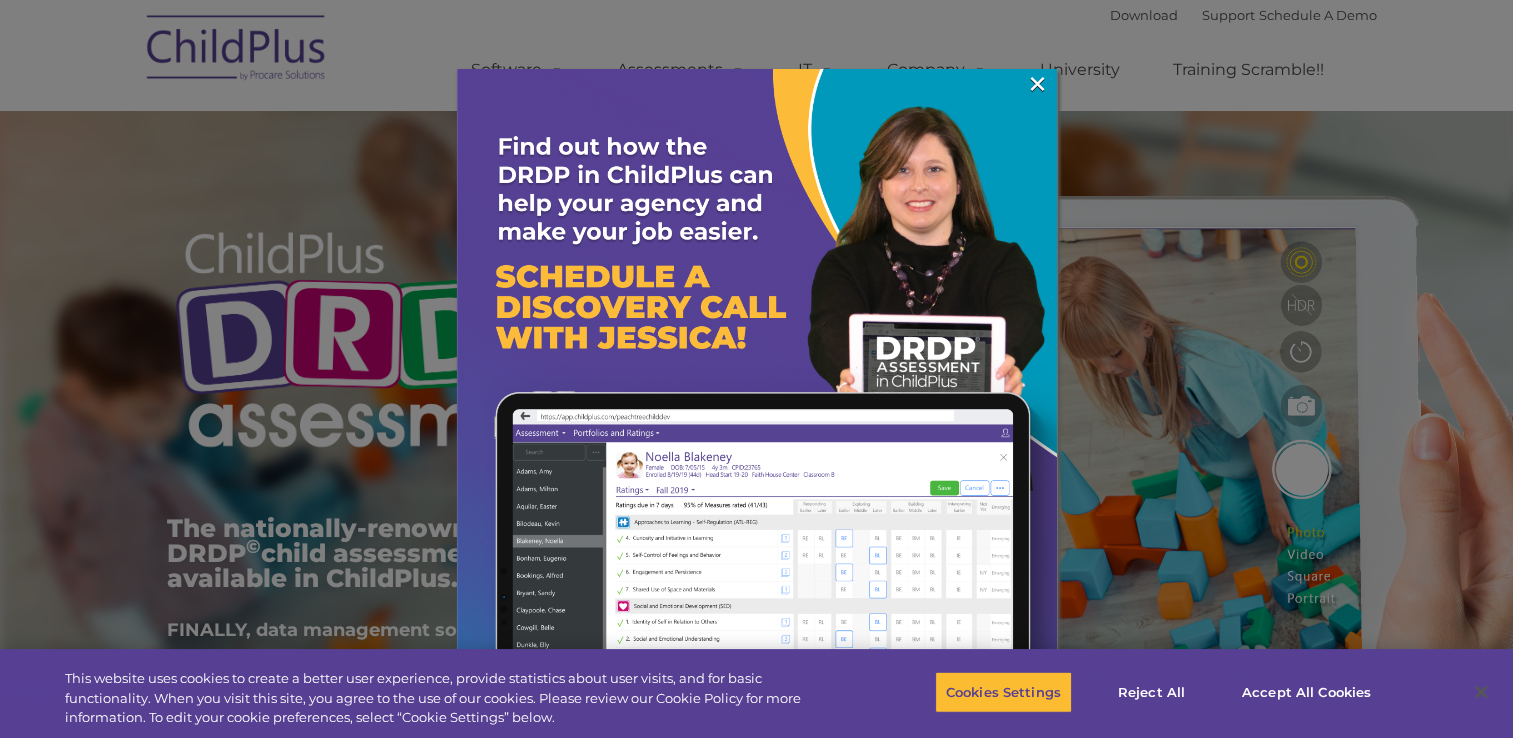 click at bounding box center (757, 369) 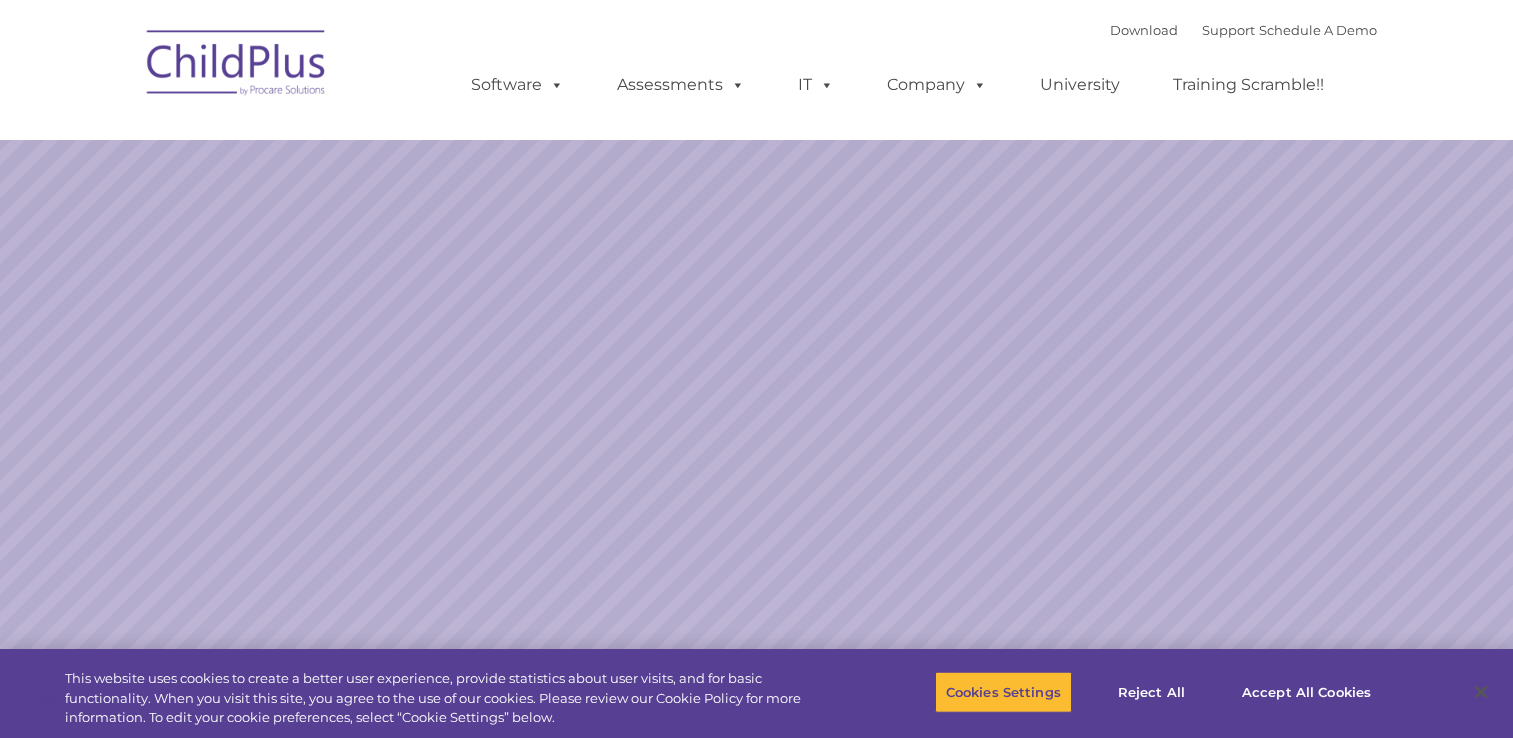 scroll, scrollTop: 0, scrollLeft: 0, axis: both 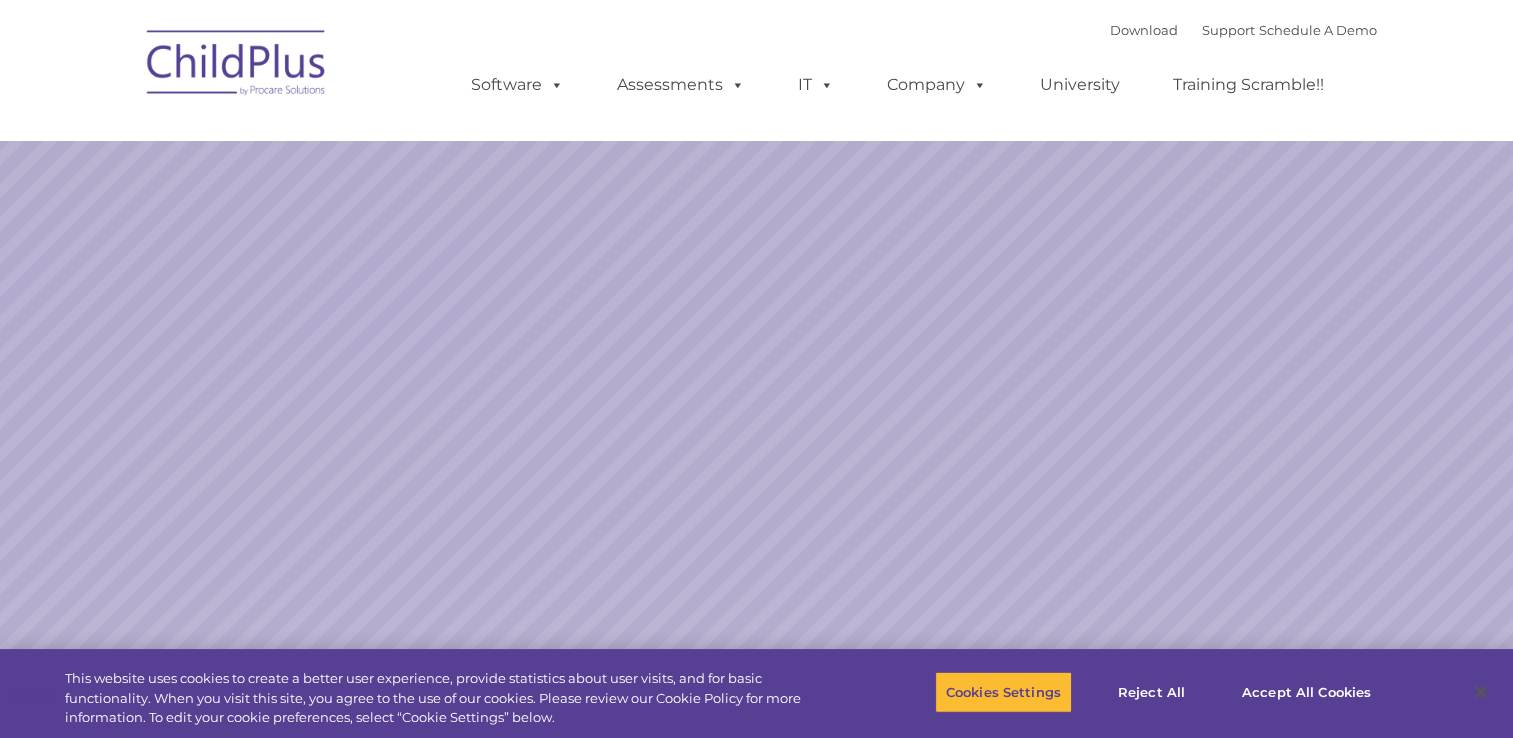 select on "MEDIUM" 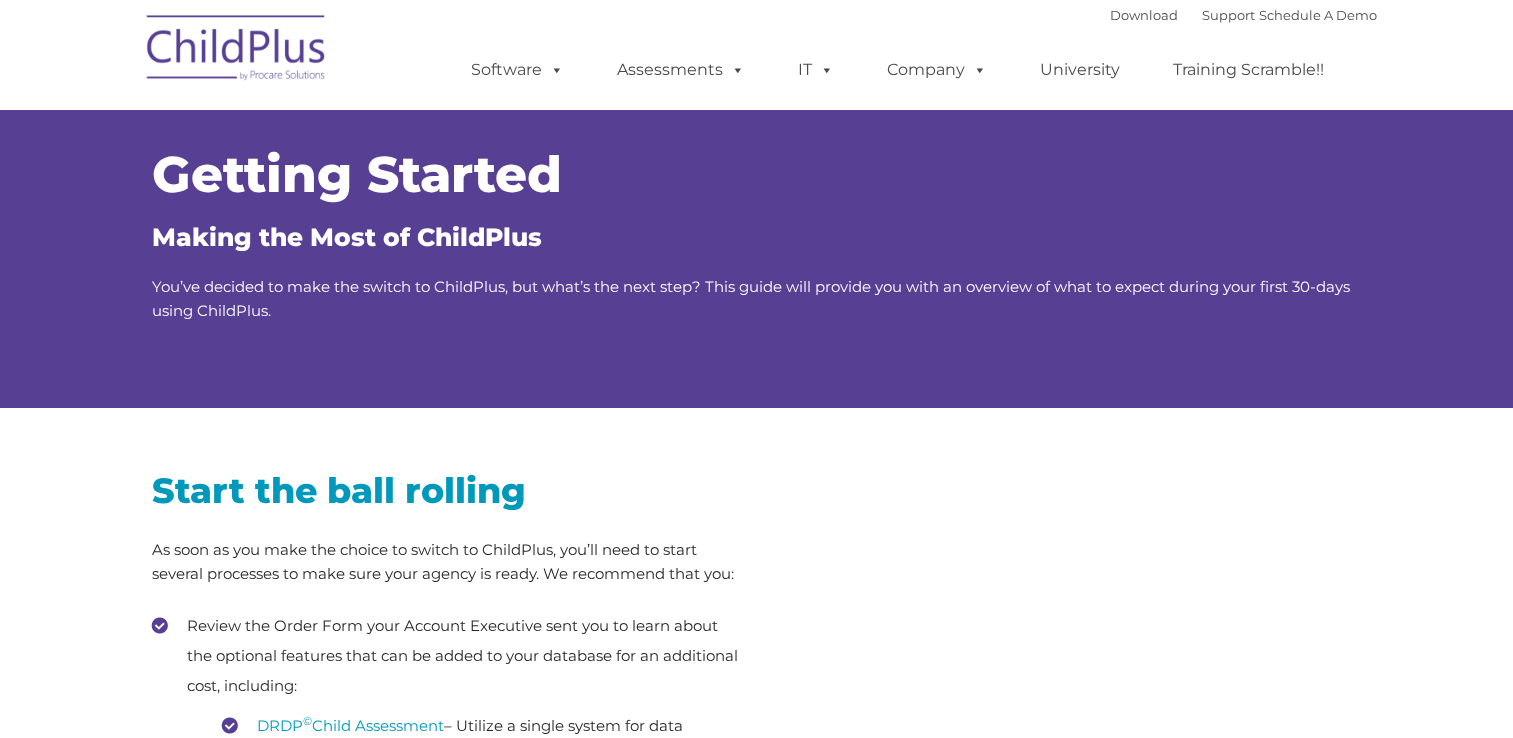 scroll, scrollTop: 0, scrollLeft: 0, axis: both 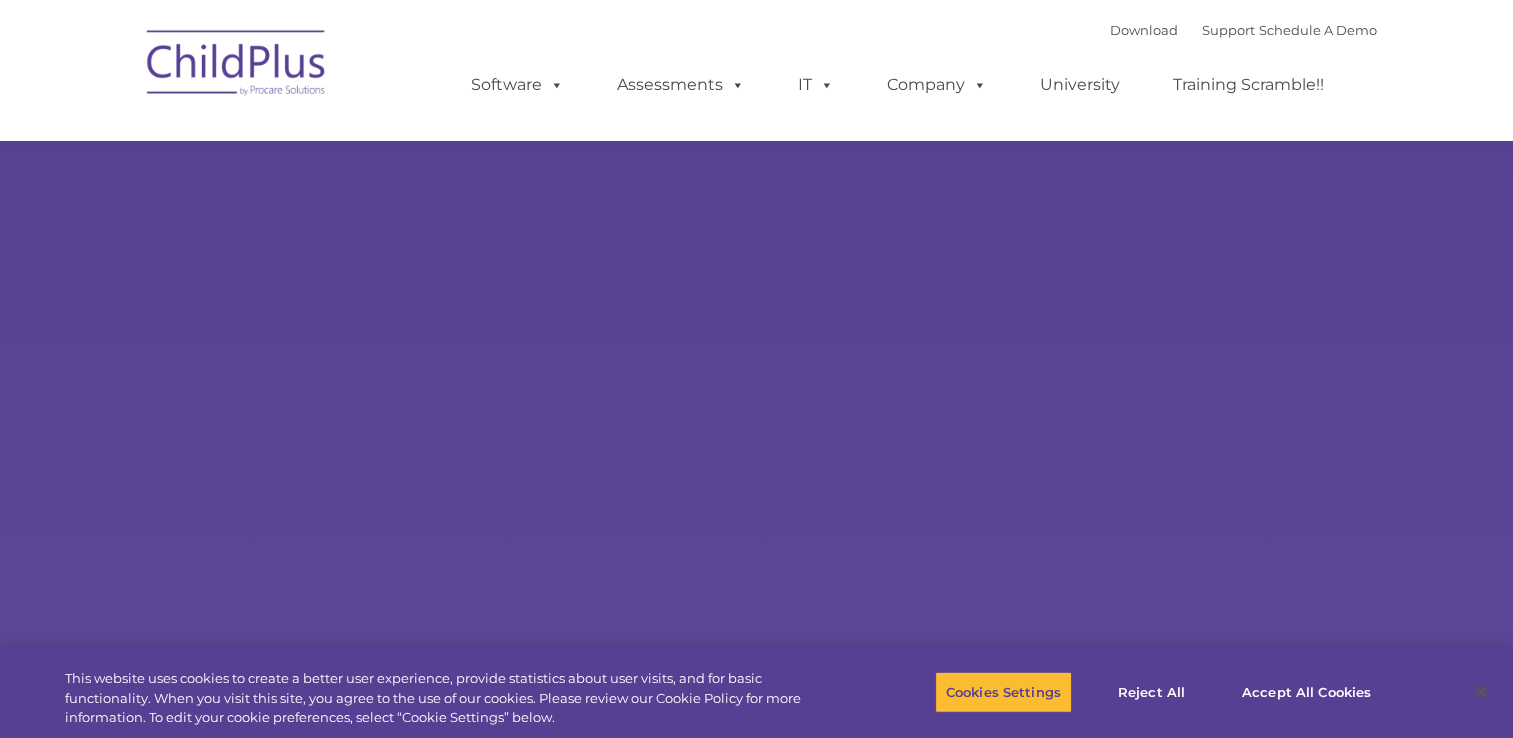 select on "MEDIUM" 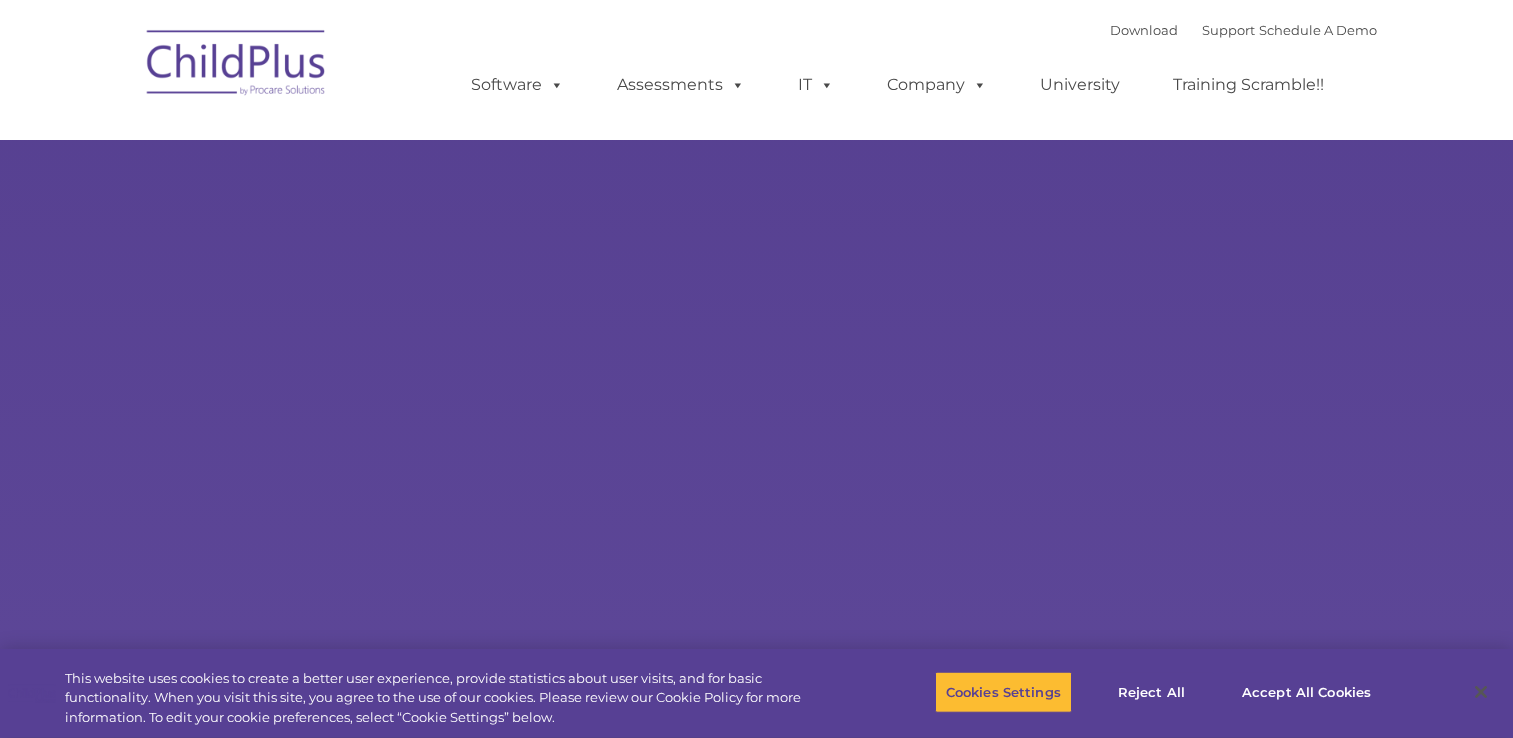 scroll, scrollTop: 0, scrollLeft: 0, axis: both 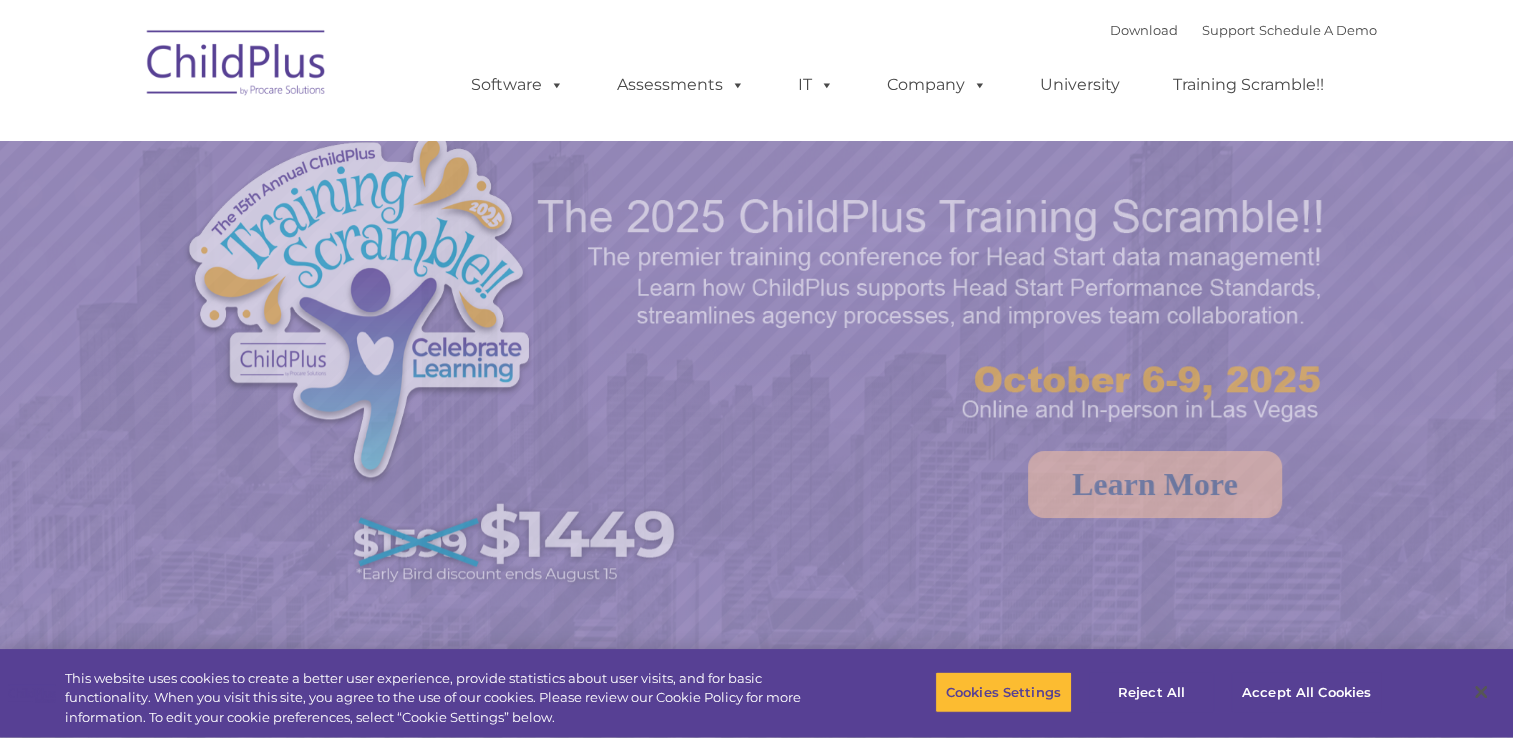 select on "MEDIUM" 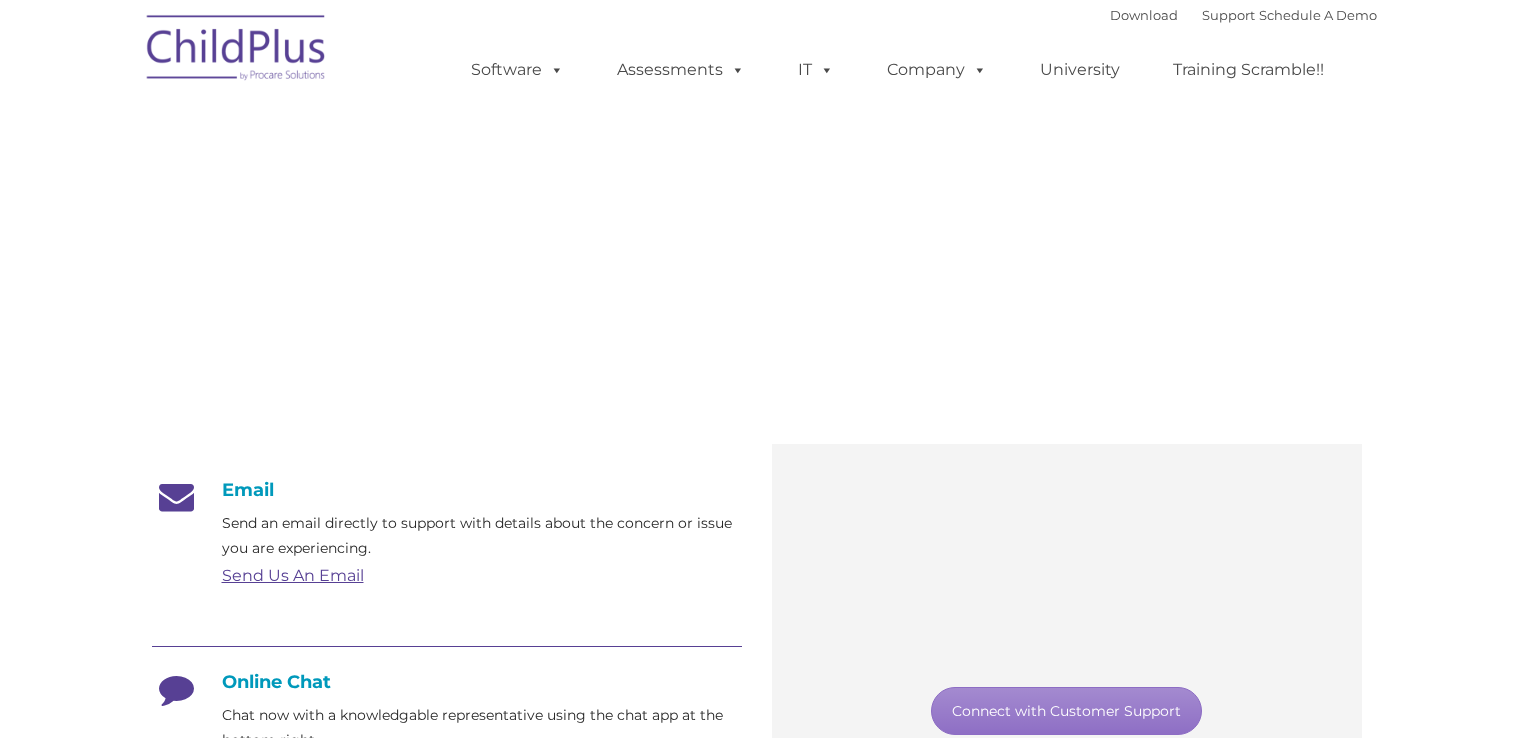 scroll, scrollTop: 0, scrollLeft: 0, axis: both 